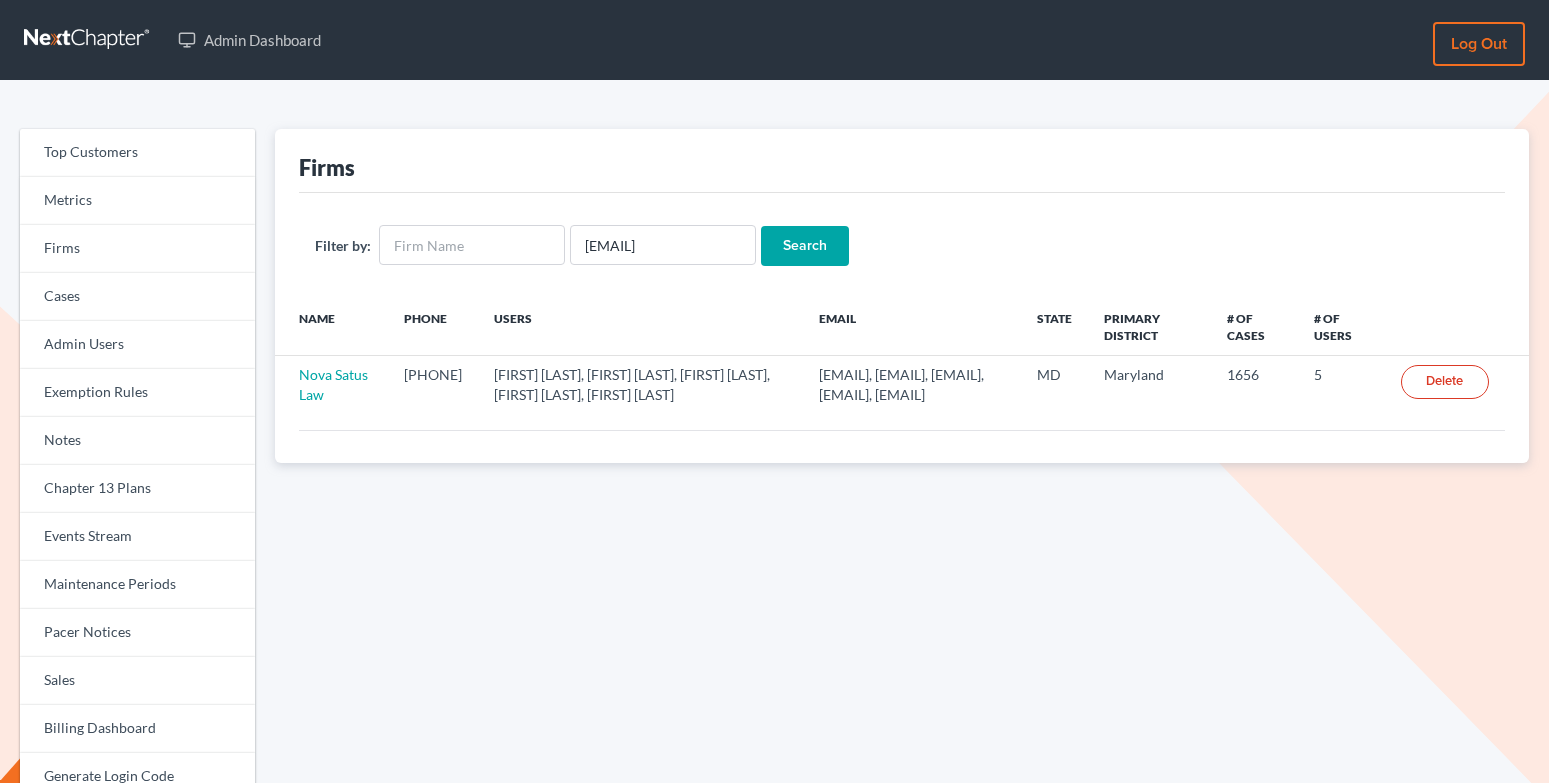 scroll, scrollTop: 0, scrollLeft: 0, axis: both 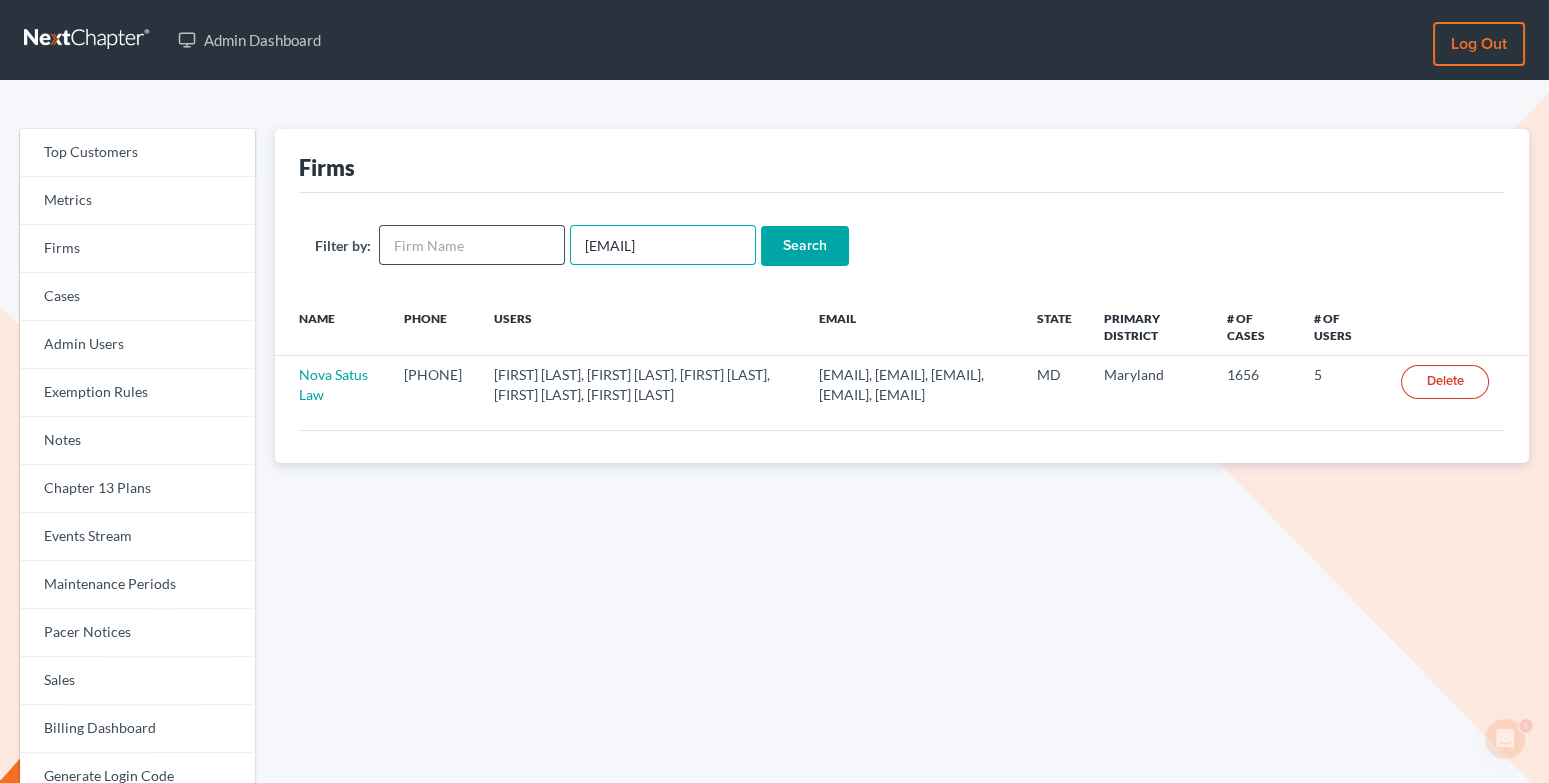 drag, startPoint x: 722, startPoint y: 248, endPoint x: 521, endPoint y: 247, distance: 201.00249 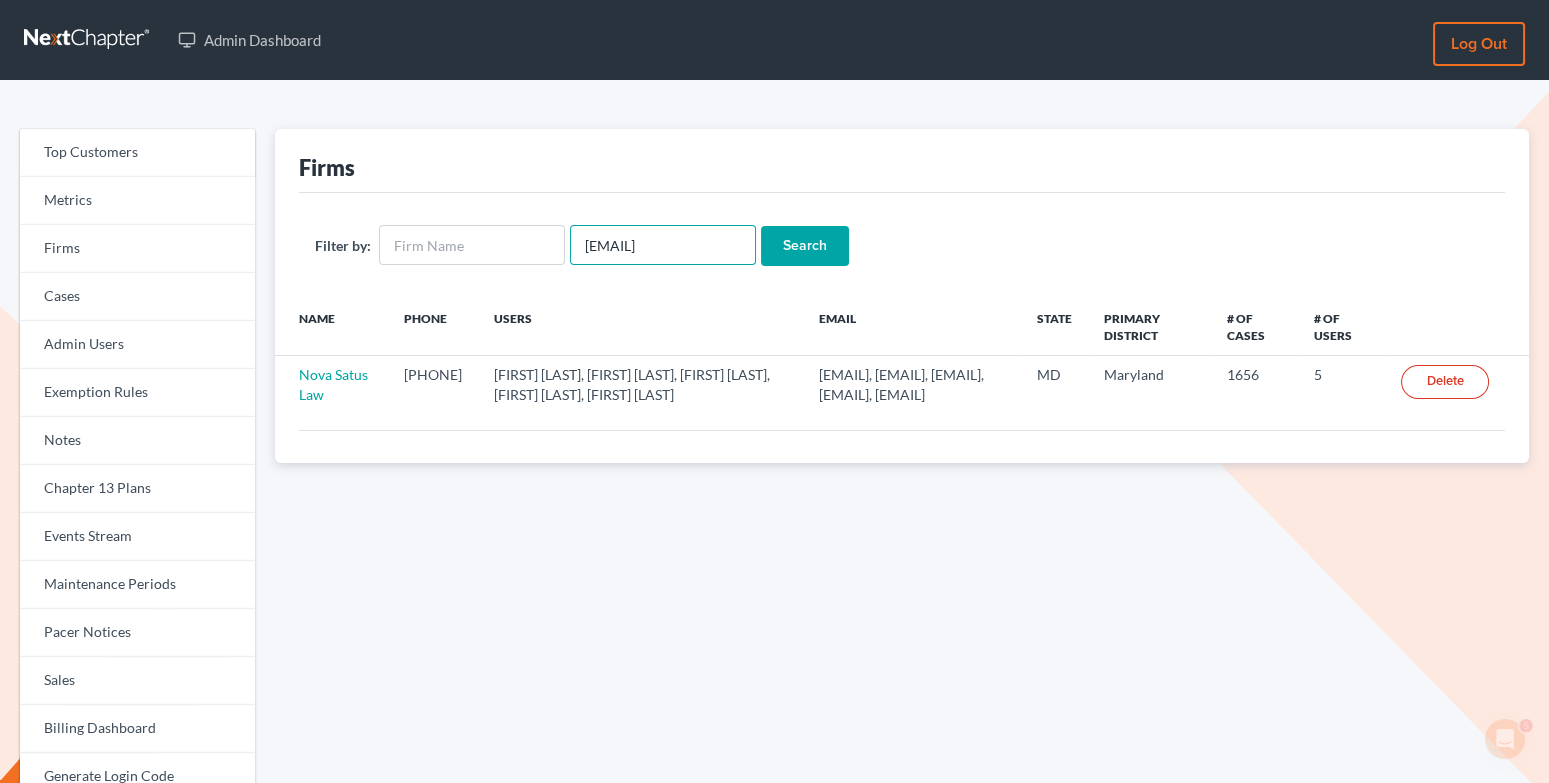 type on "[EMAIL]" 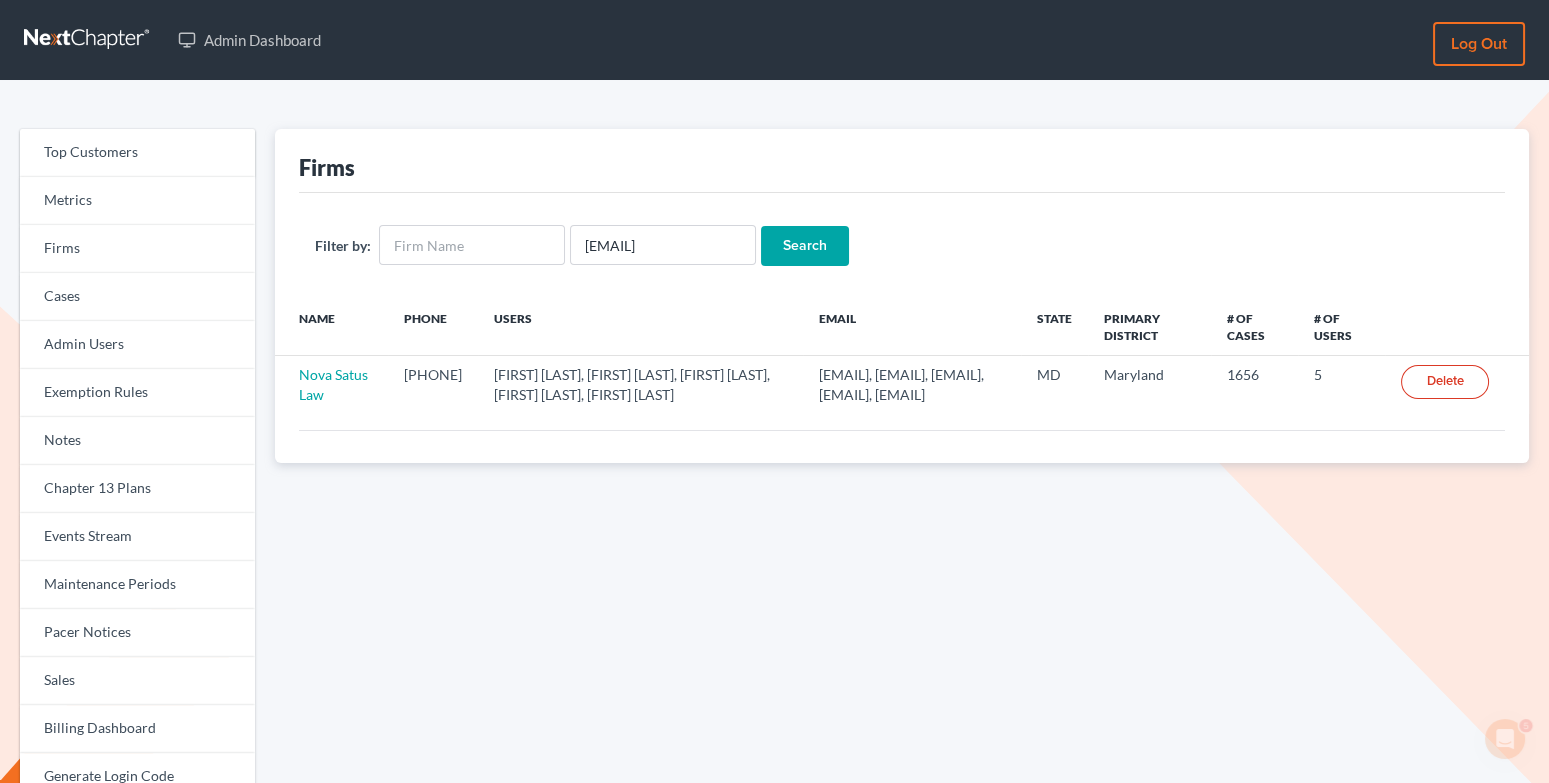 scroll, scrollTop: 0, scrollLeft: 0, axis: both 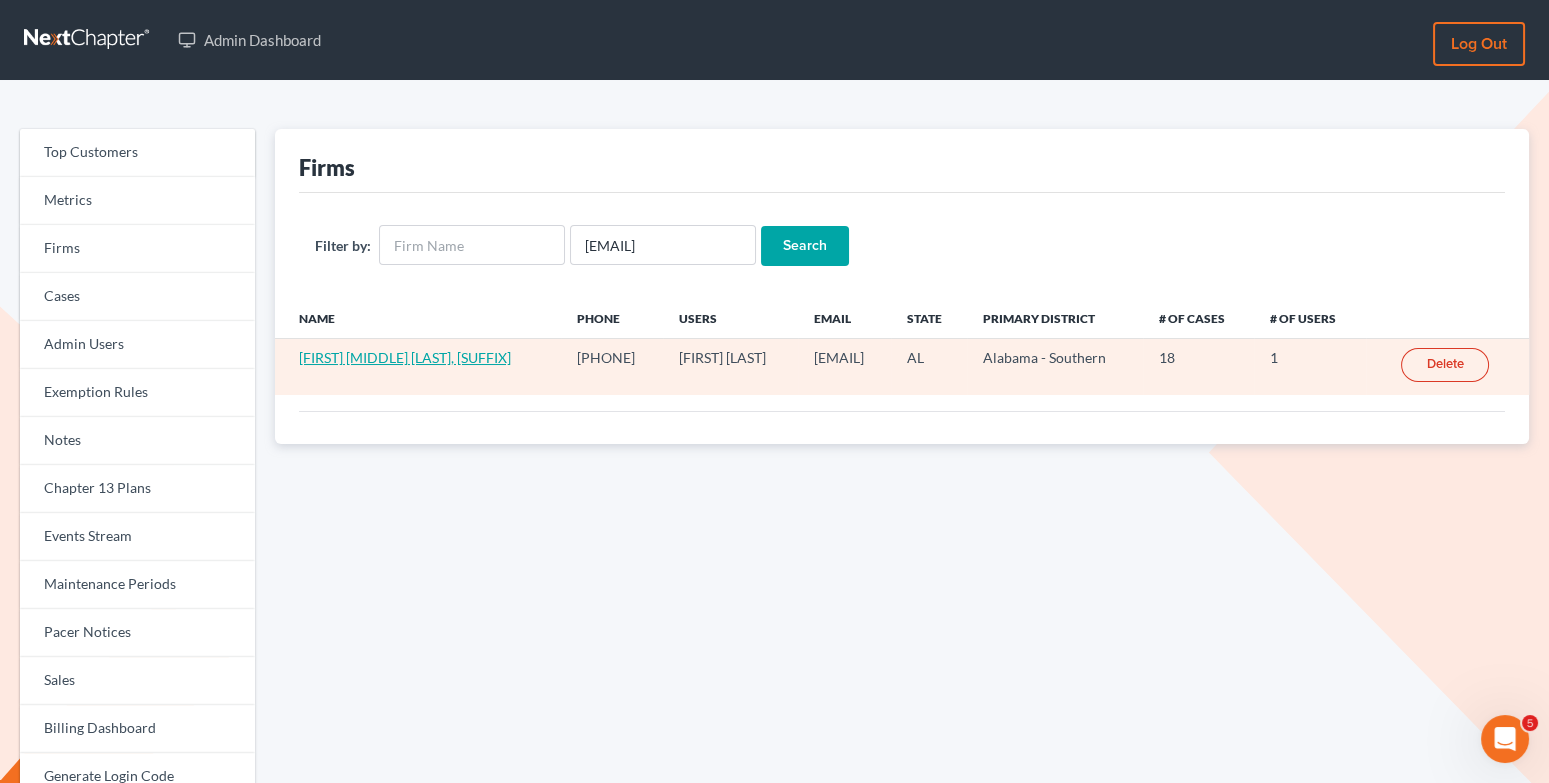 click on "[FIRST] [MIDDLE] [LAST], [SUFFIX]" at bounding box center [405, 357] 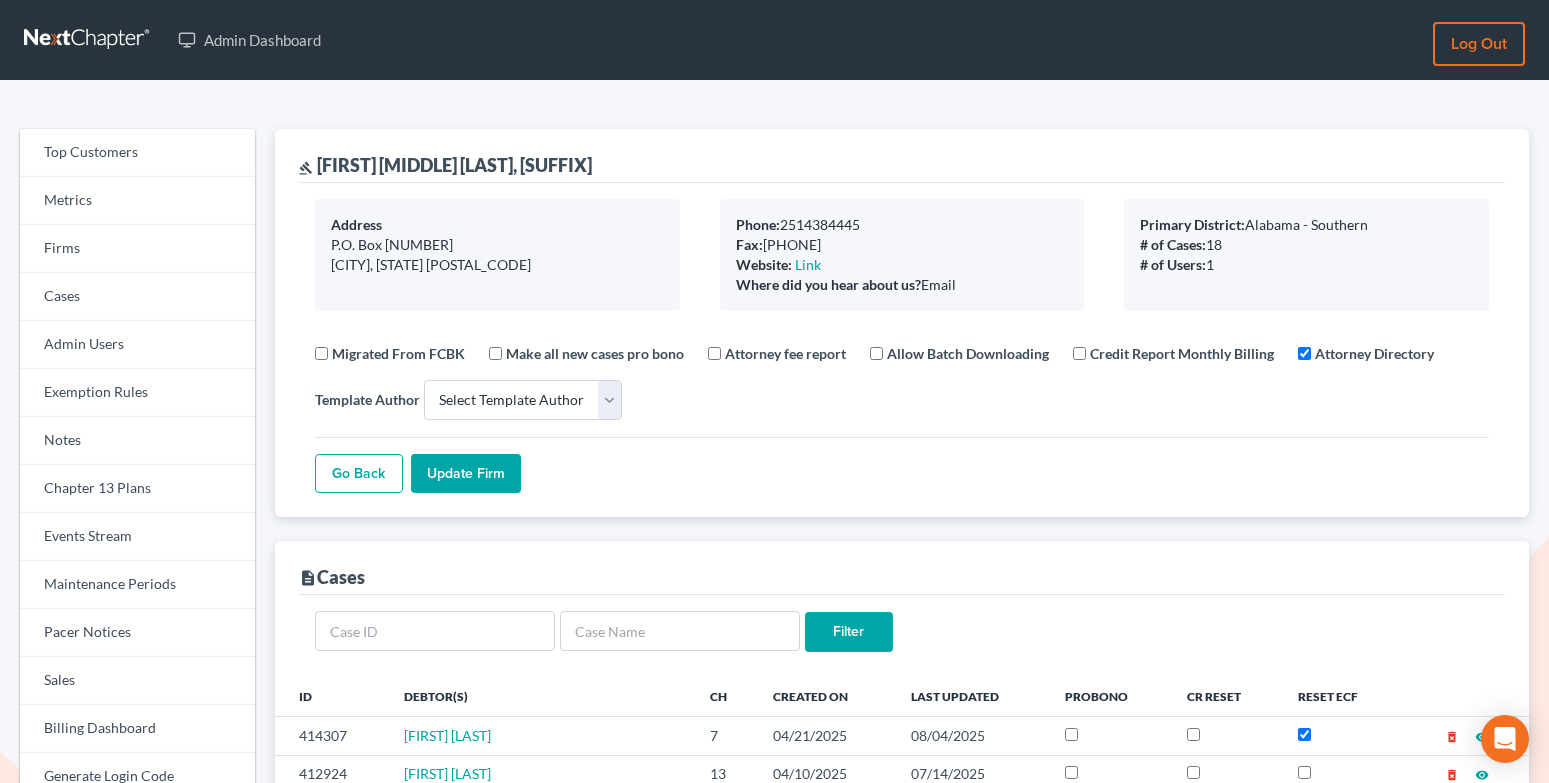 select 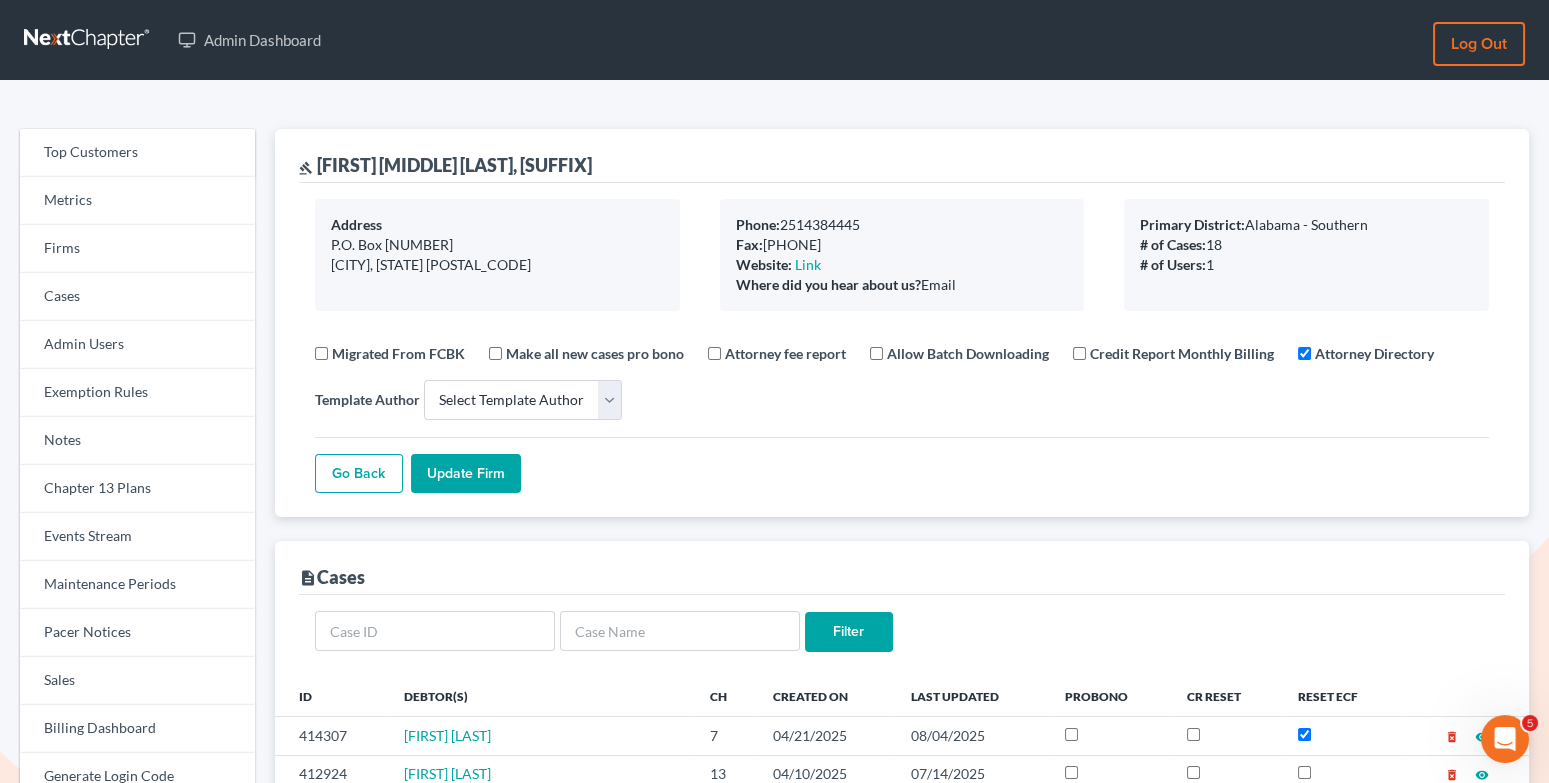 scroll, scrollTop: 0, scrollLeft: 0, axis: both 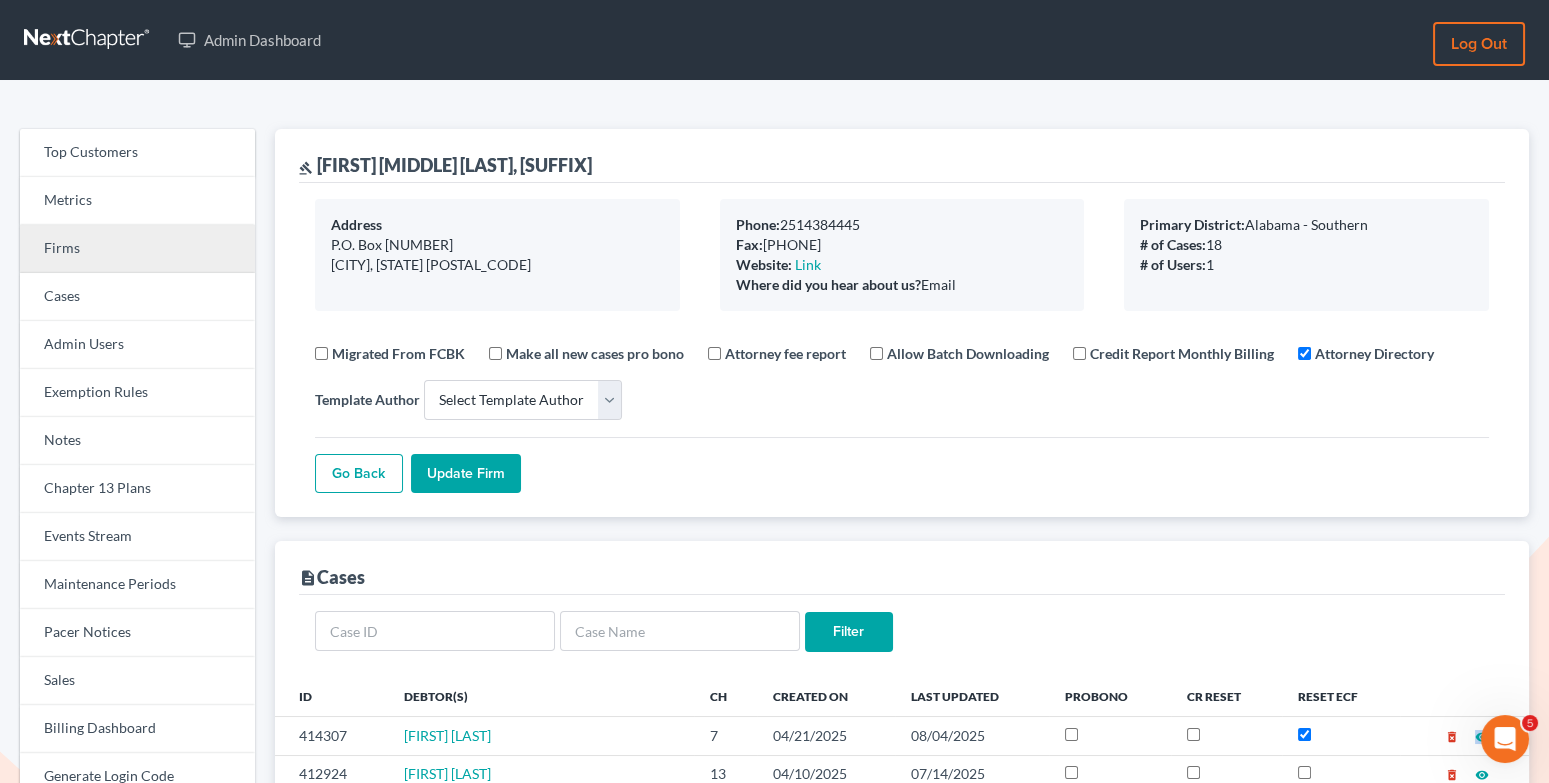 click on "Firms" at bounding box center (137, 249) 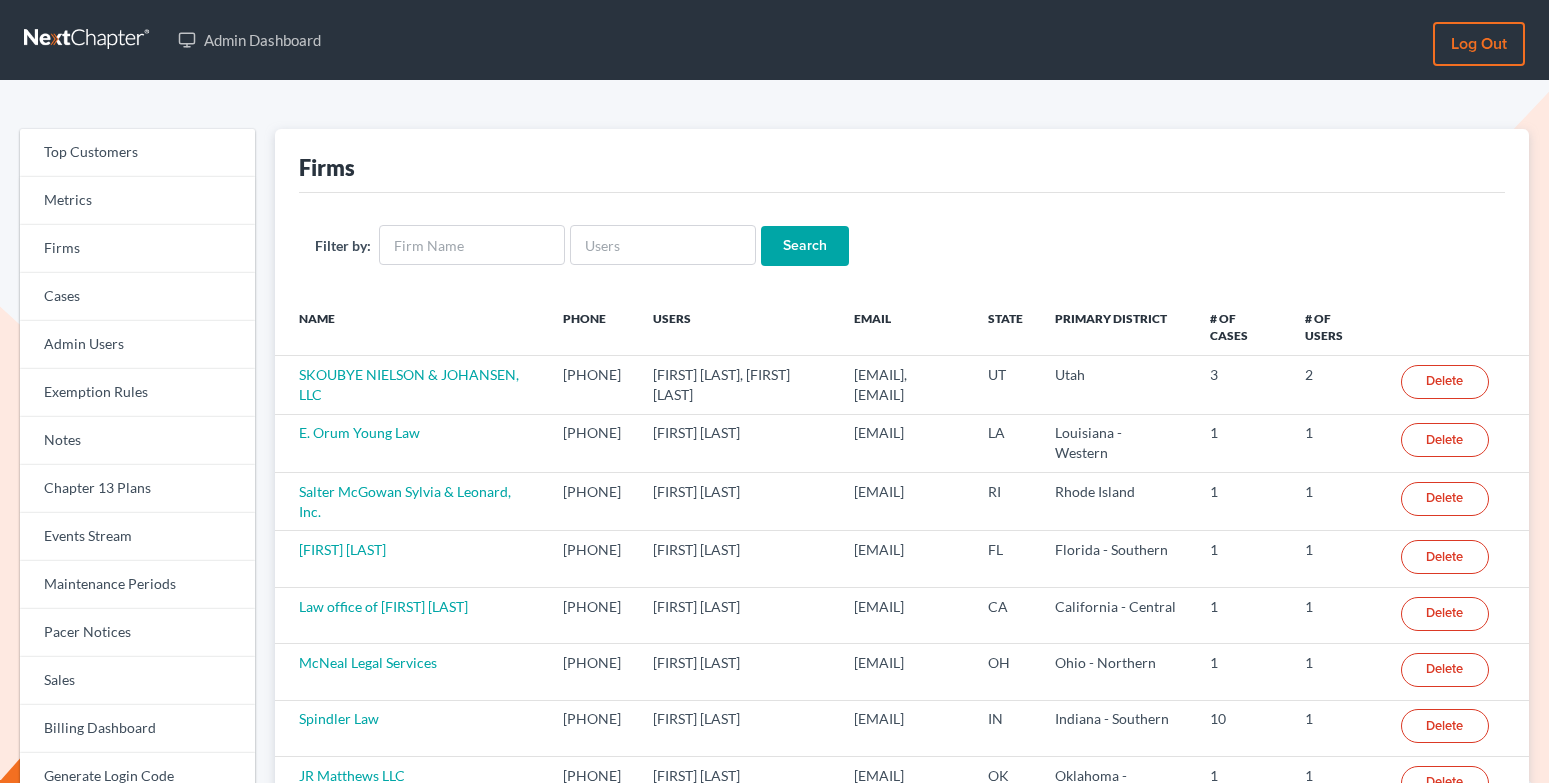 scroll, scrollTop: 0, scrollLeft: 0, axis: both 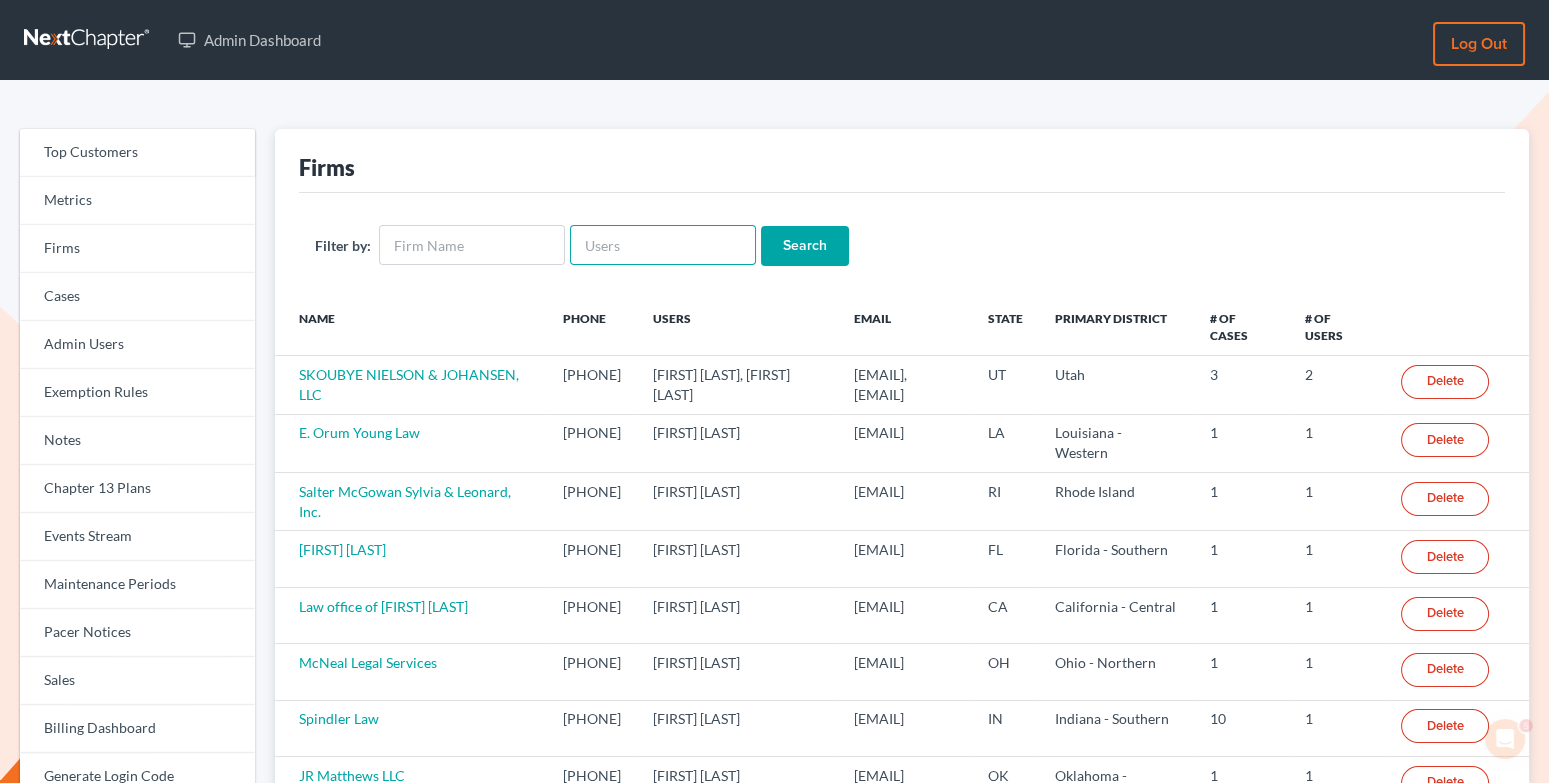 click at bounding box center (663, 245) 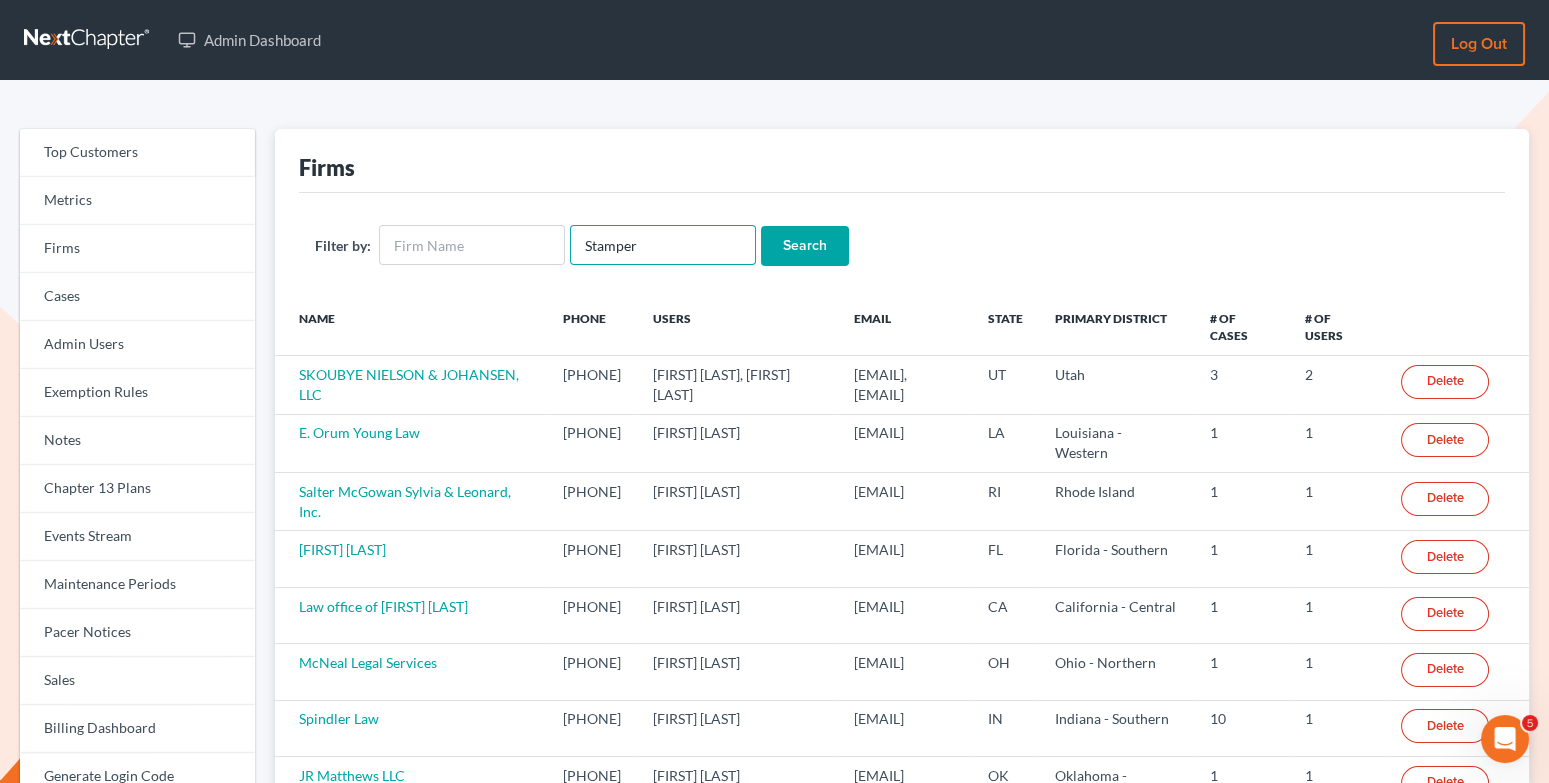 type on "Stamper" 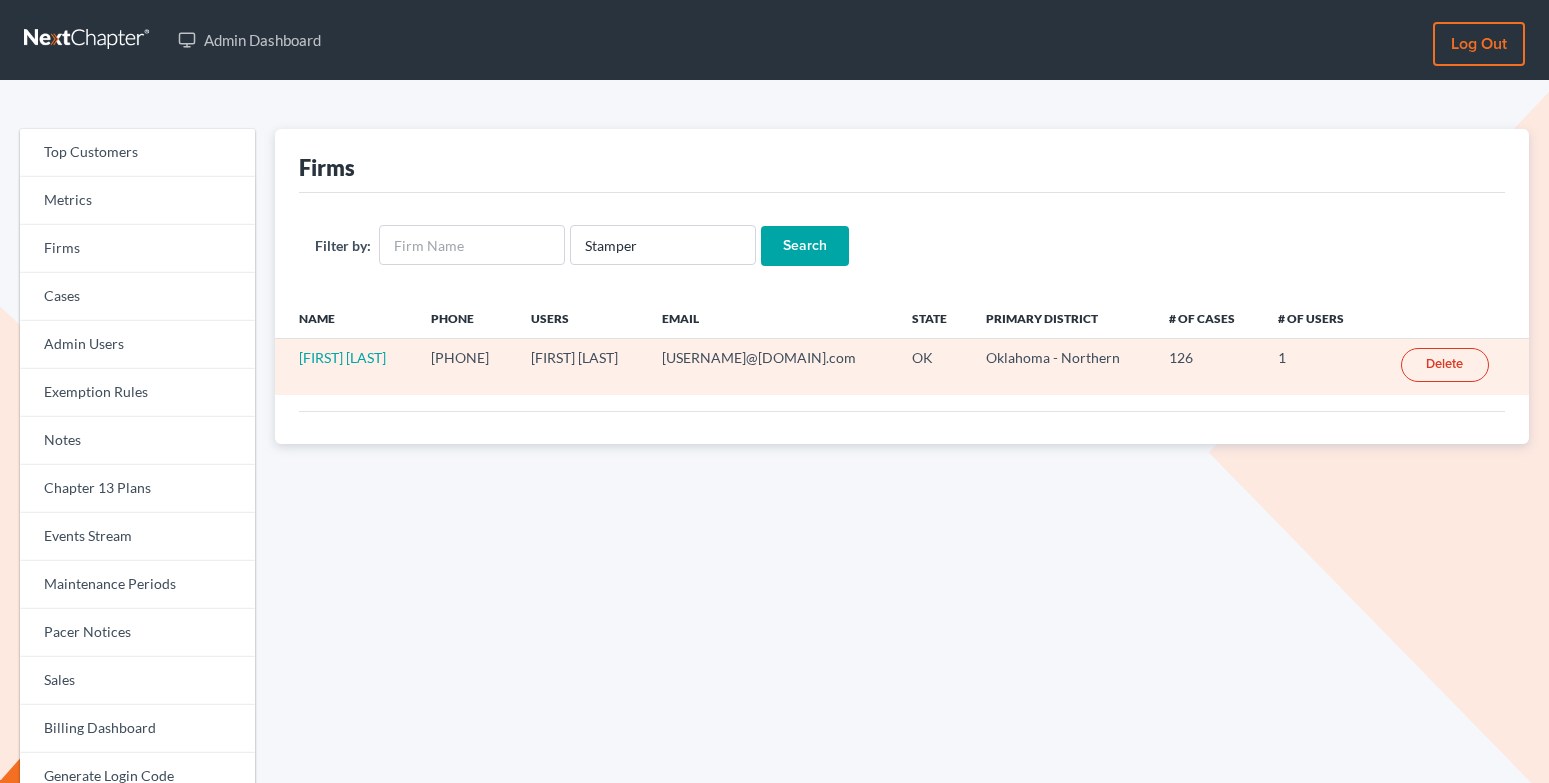 scroll, scrollTop: 0, scrollLeft: 0, axis: both 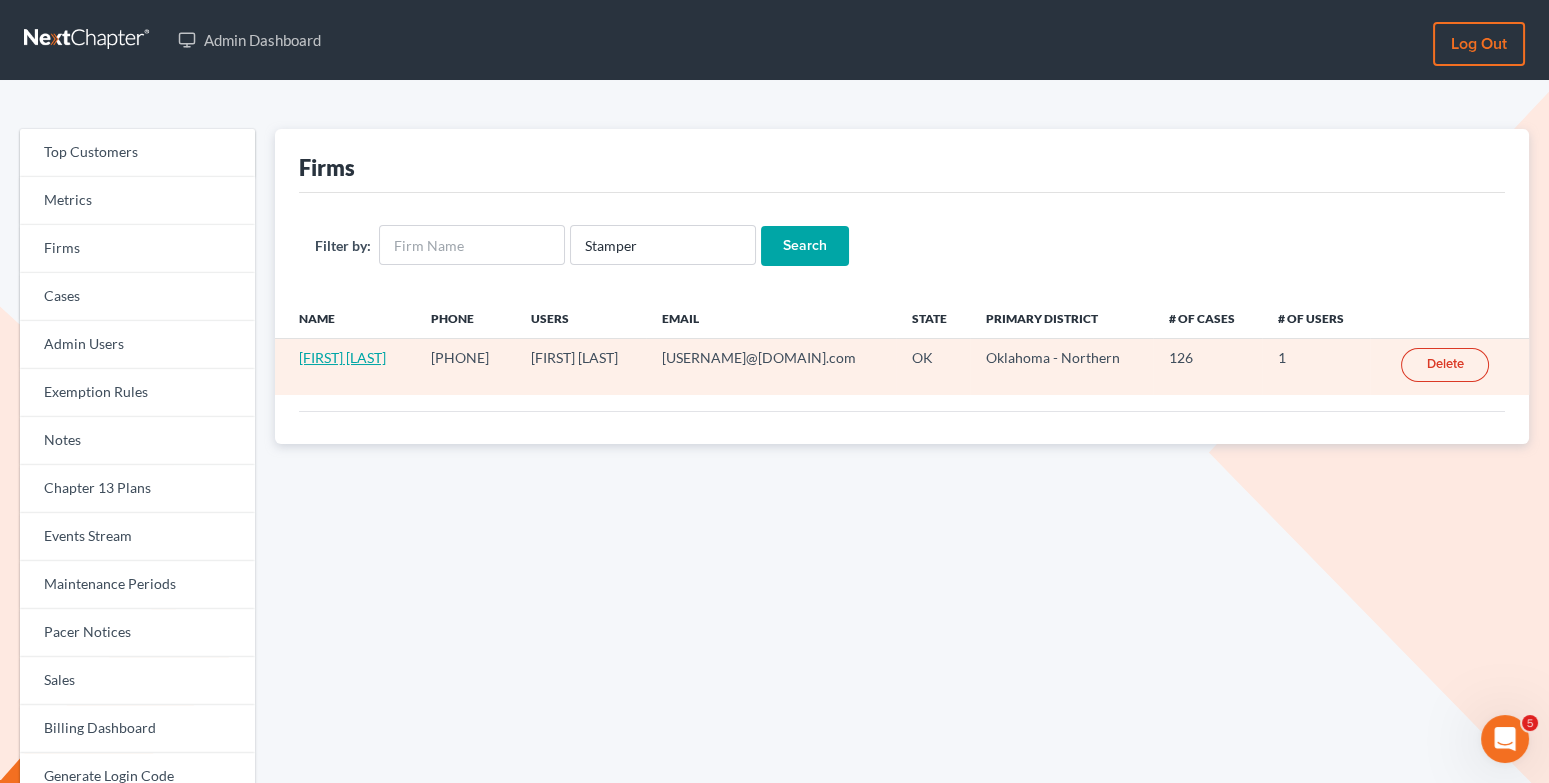 click on "[FIRST] [LAST]" at bounding box center (342, 357) 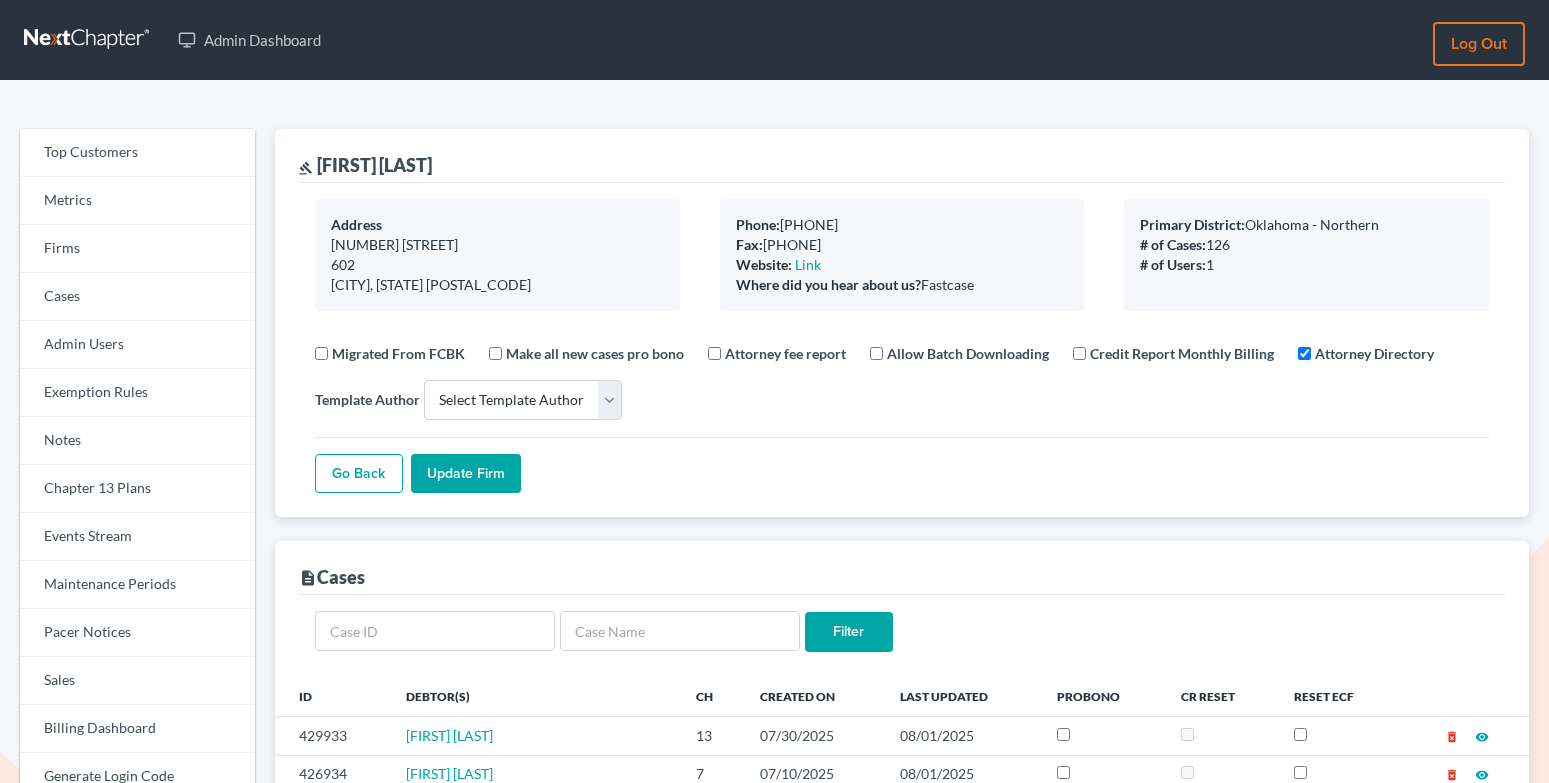 select 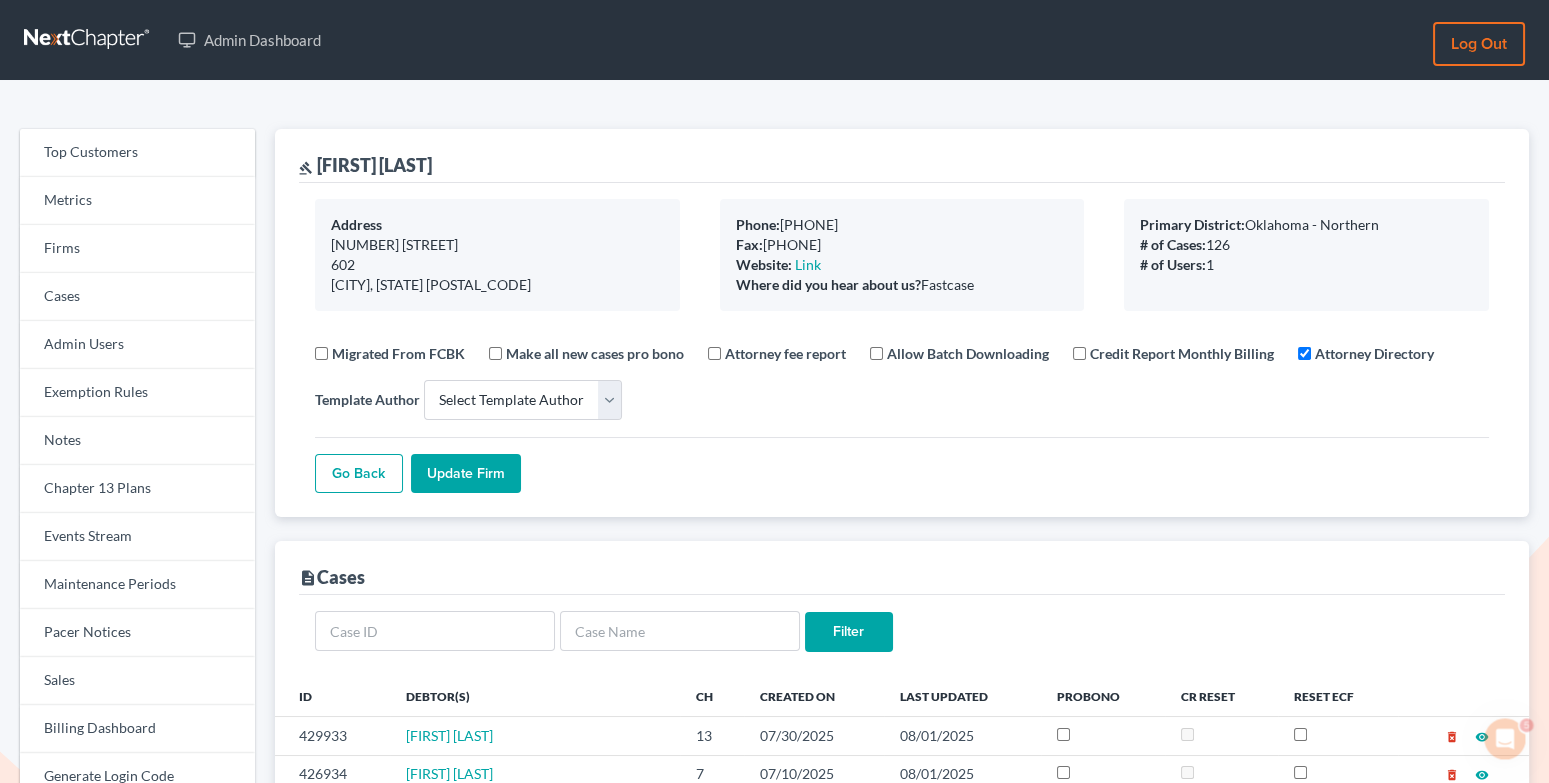 scroll, scrollTop: 0, scrollLeft: 0, axis: both 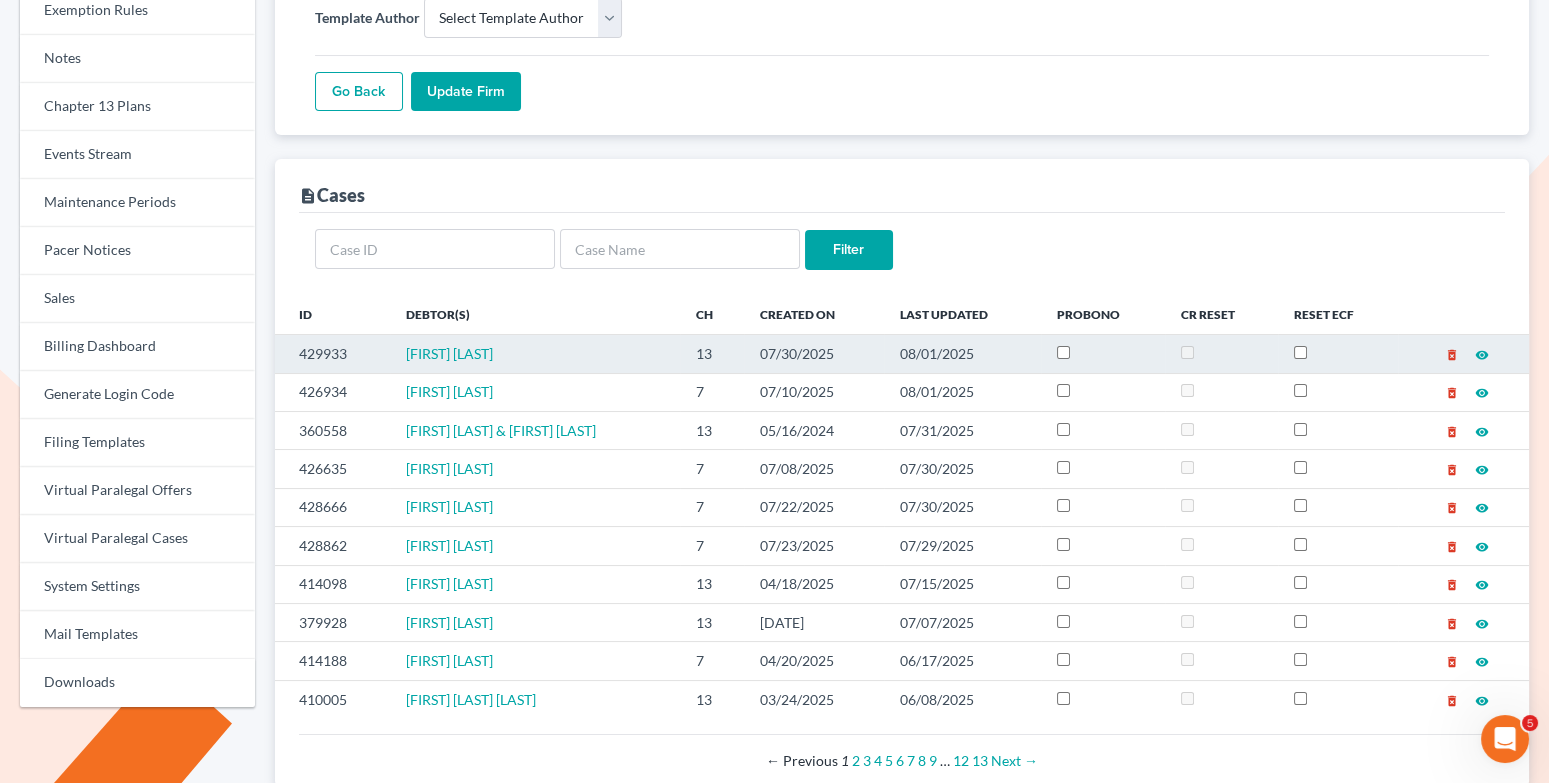 click on "visibility" at bounding box center [1482, 355] 